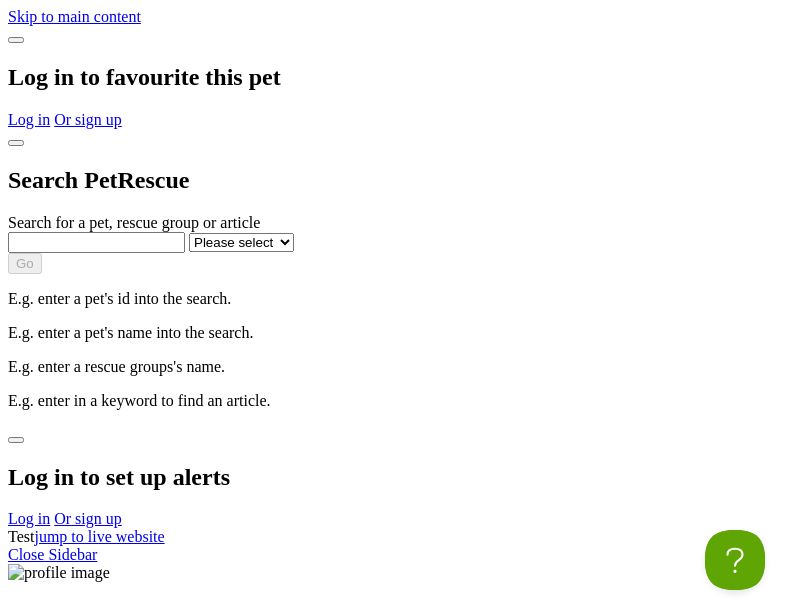 scroll, scrollTop: 0, scrollLeft: 0, axis: both 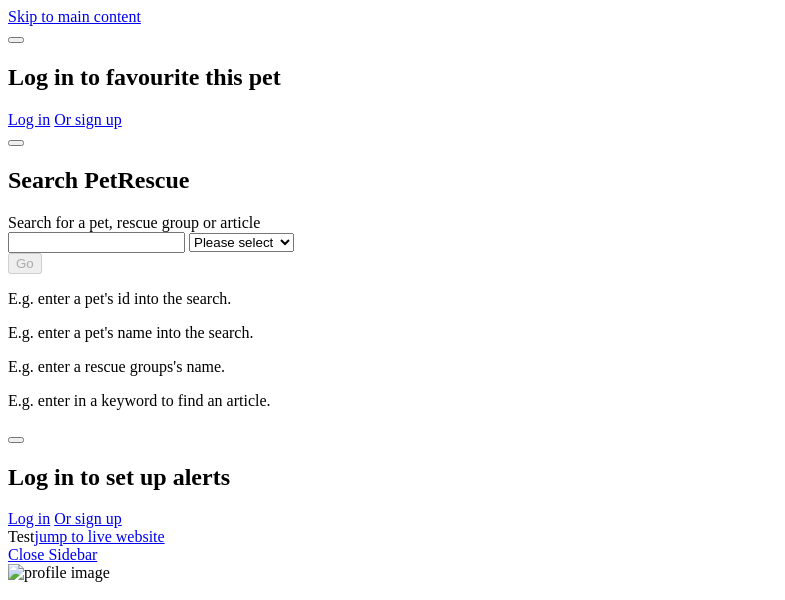 select 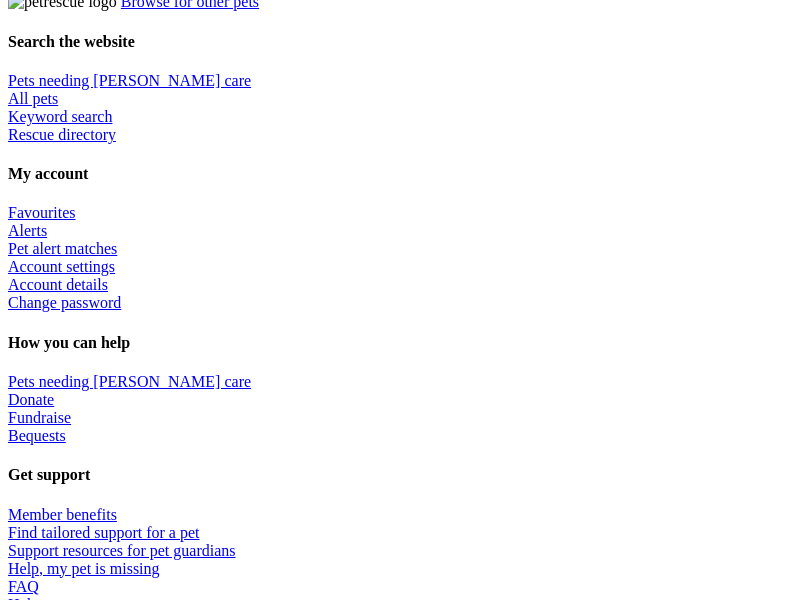 click at bounding box center (412, 2154) 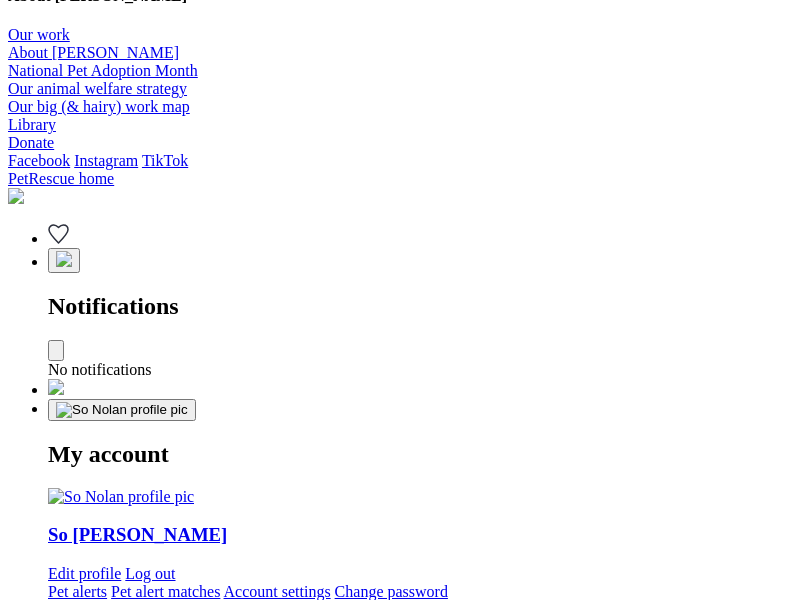 click at bounding box center [335, 2251] 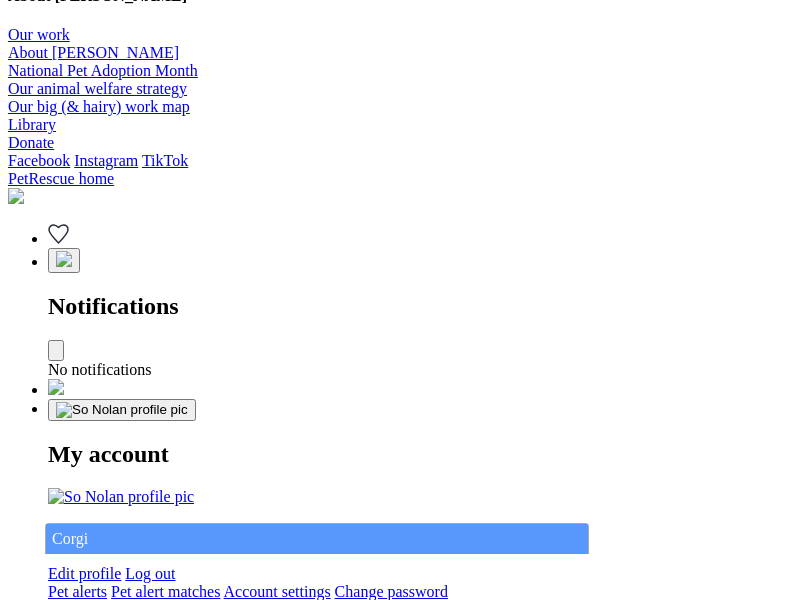 type on "Corgi" 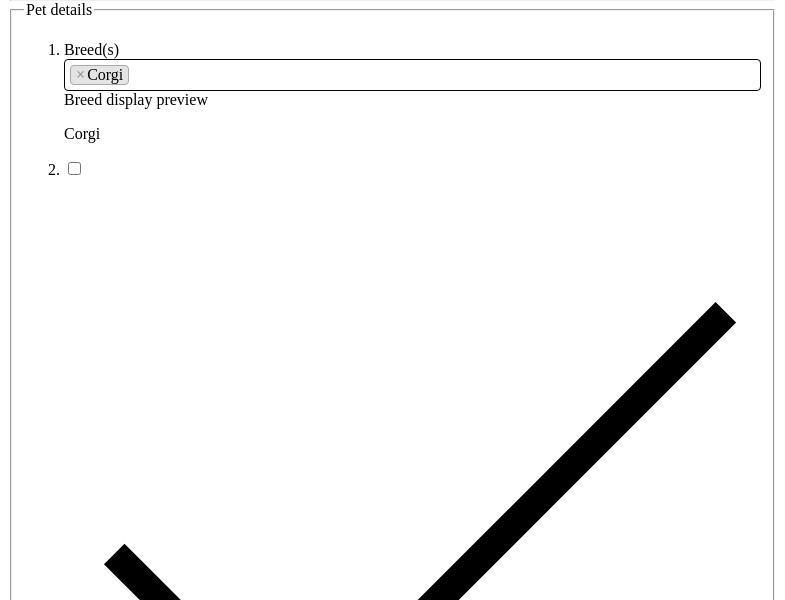 click at bounding box center [293, 6344] 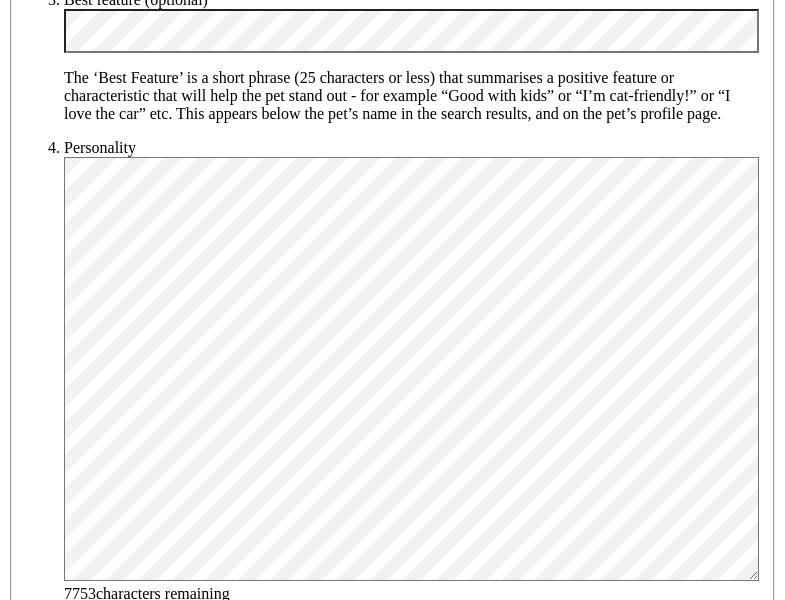 click on "[DEMOGRAPHIC_DATA]" at bounding box center [208, 1679] 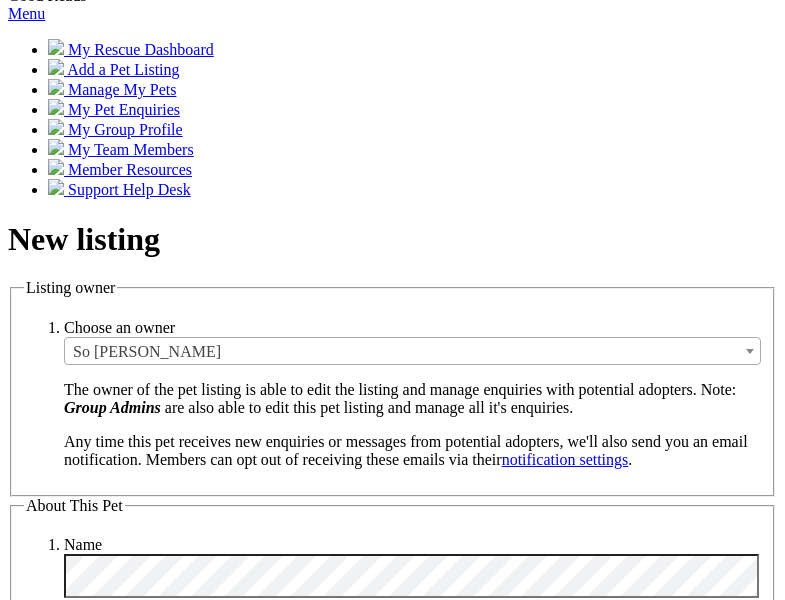 click on "Small" at bounding box center (138, 5335) 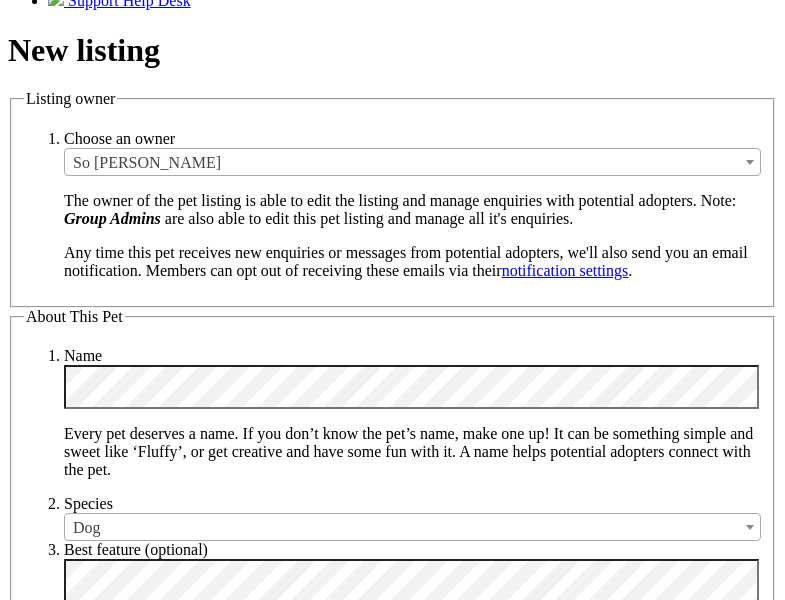click on "Yes" at bounding box center (131, 6454) 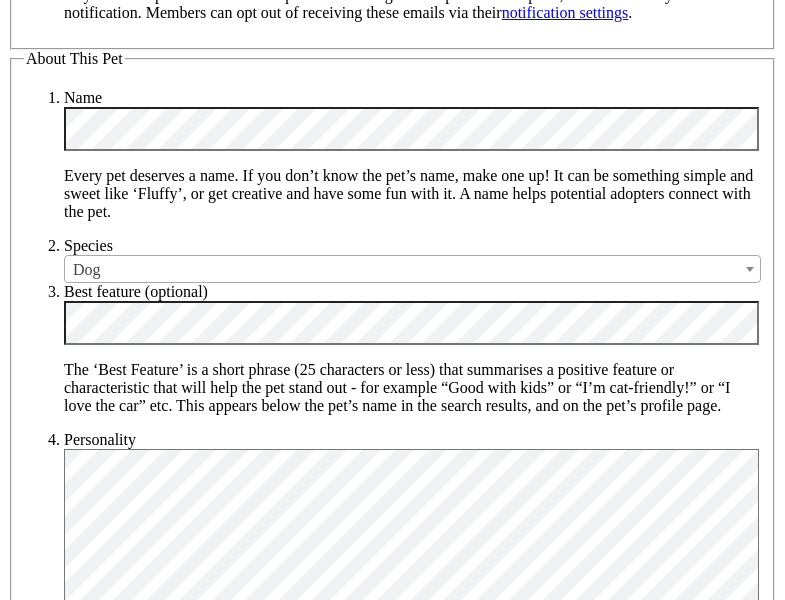 click on "Yes" at bounding box center [131, 6475] 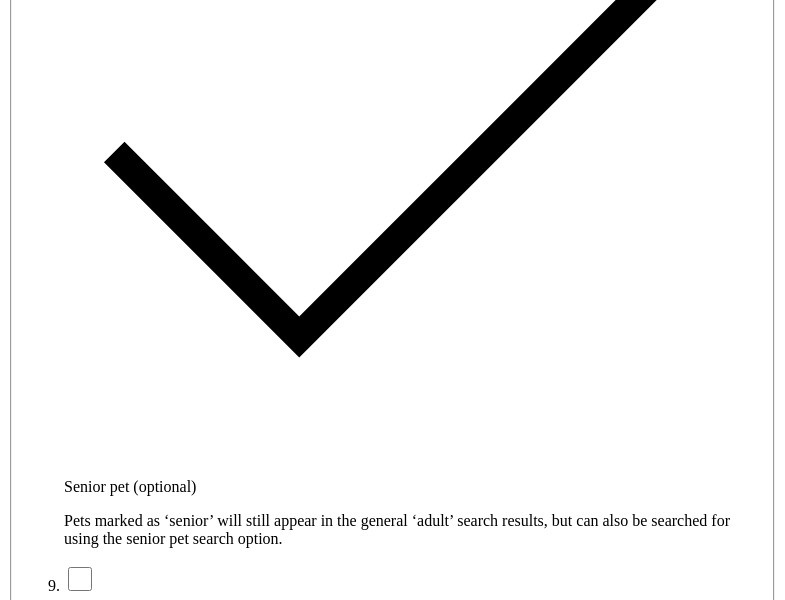 type on "14FEO934M45O193" 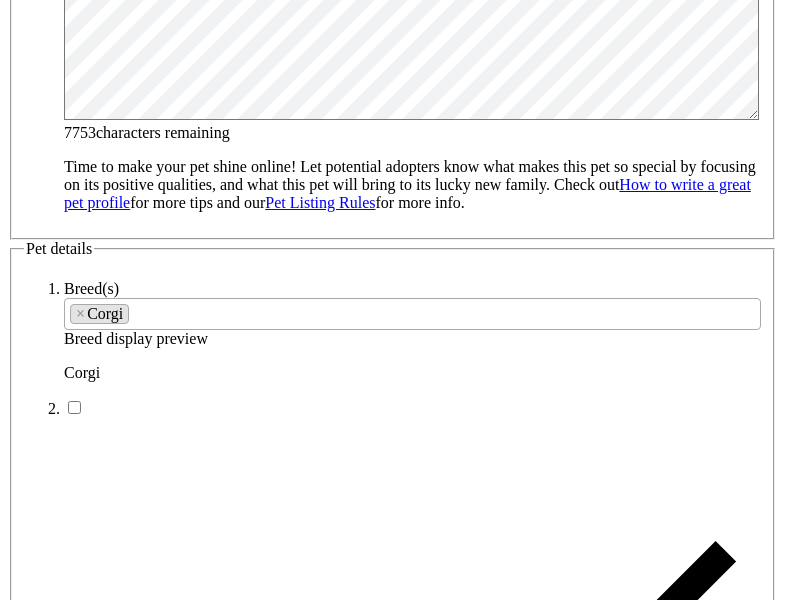 click on "SA" at bounding box center (90, 10336) 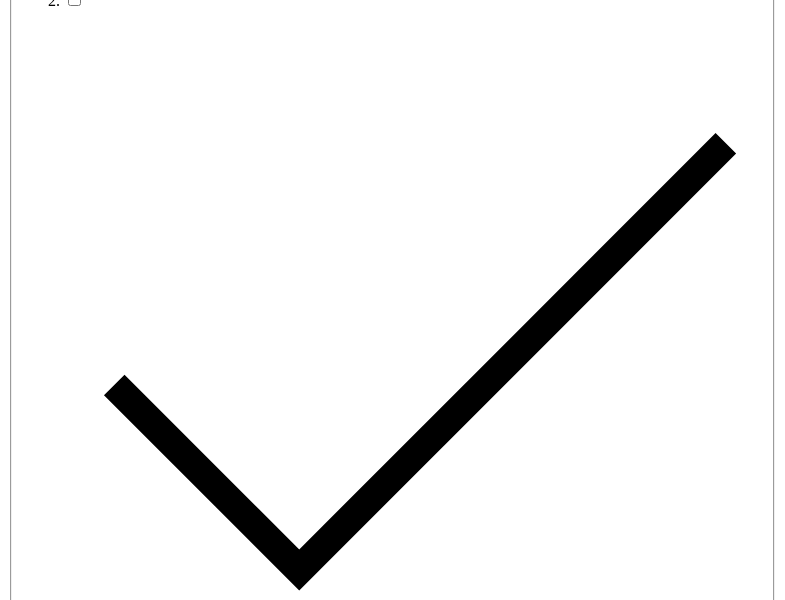 click on "Email" at bounding box center [139, 17685] 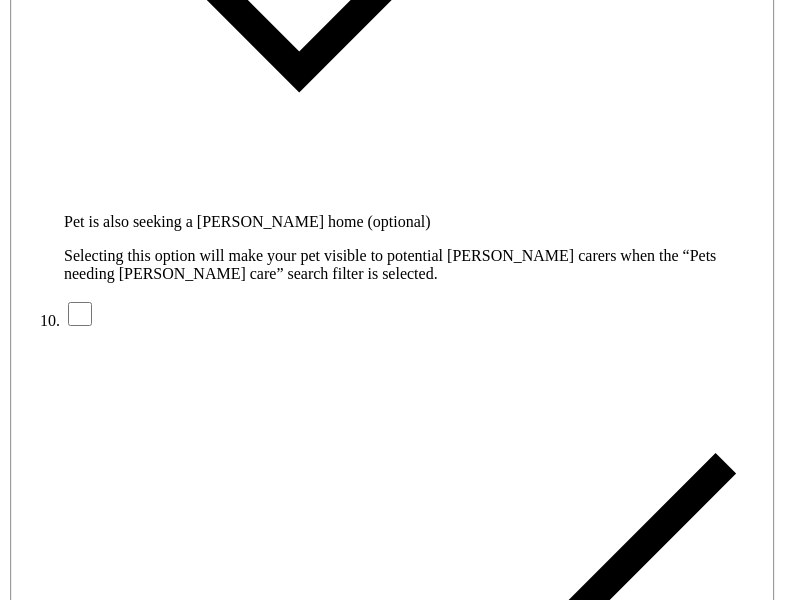 click on "Create Listing" at bounding box center [113, 16121] 